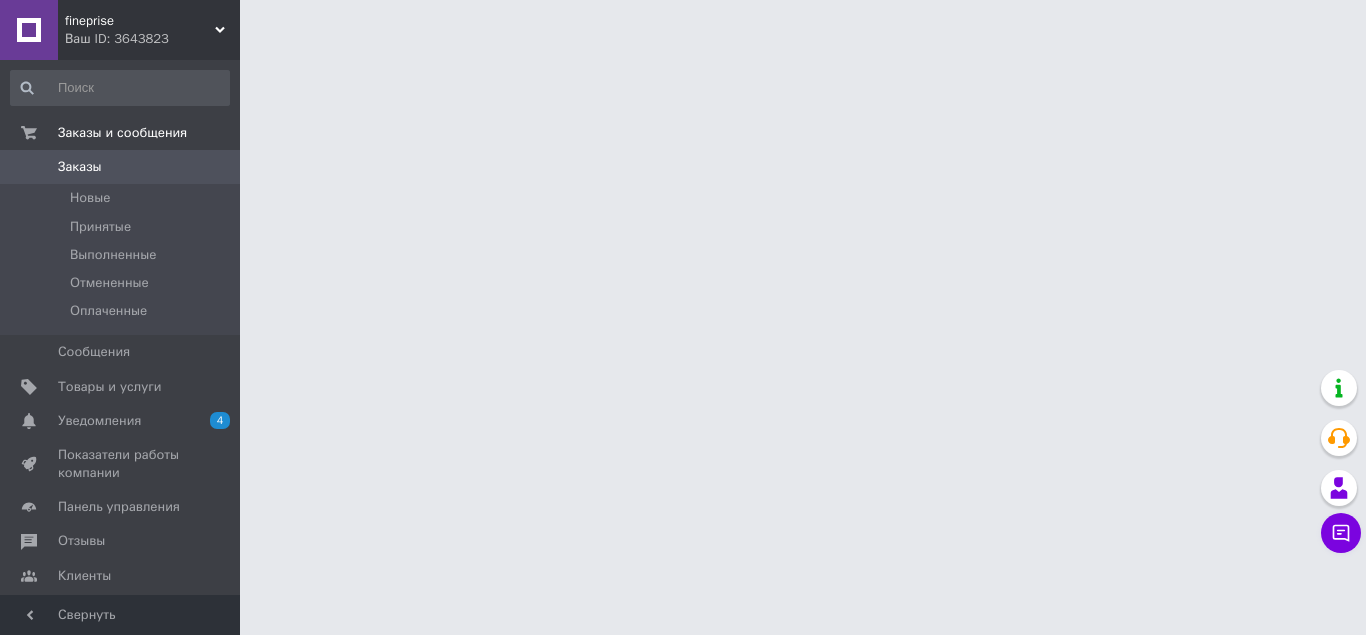 scroll, scrollTop: 0, scrollLeft: 0, axis: both 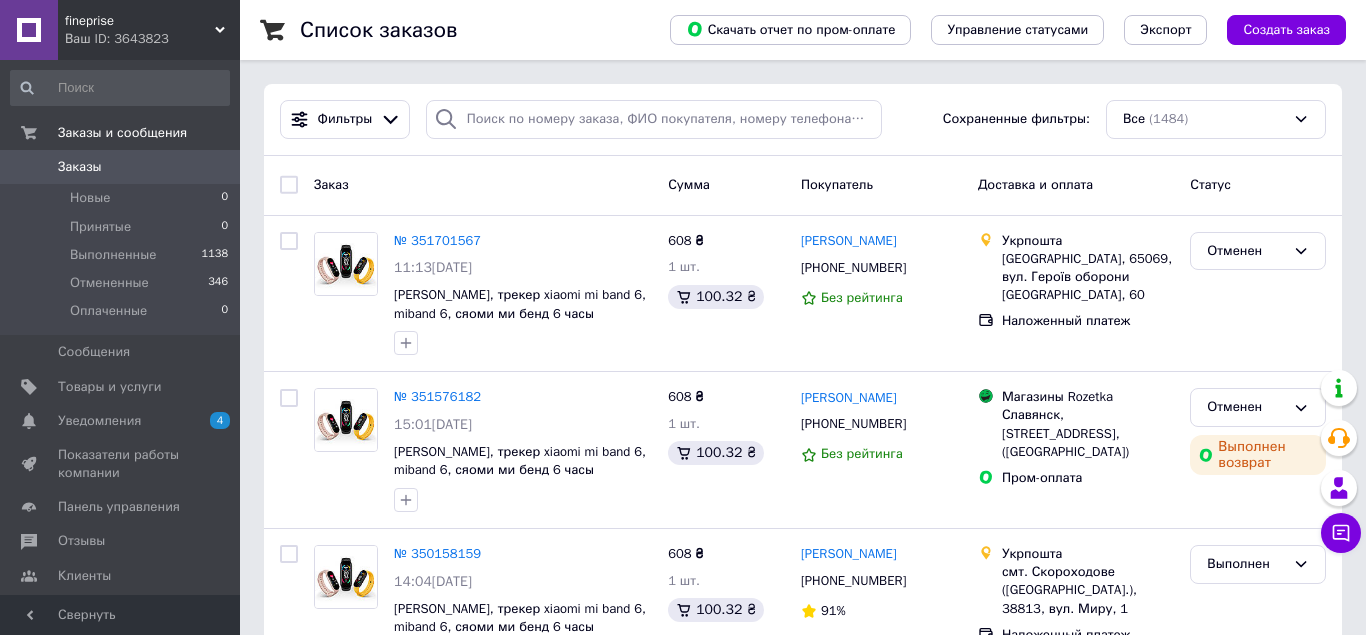 click on "Заказы 0" at bounding box center [120, 167] 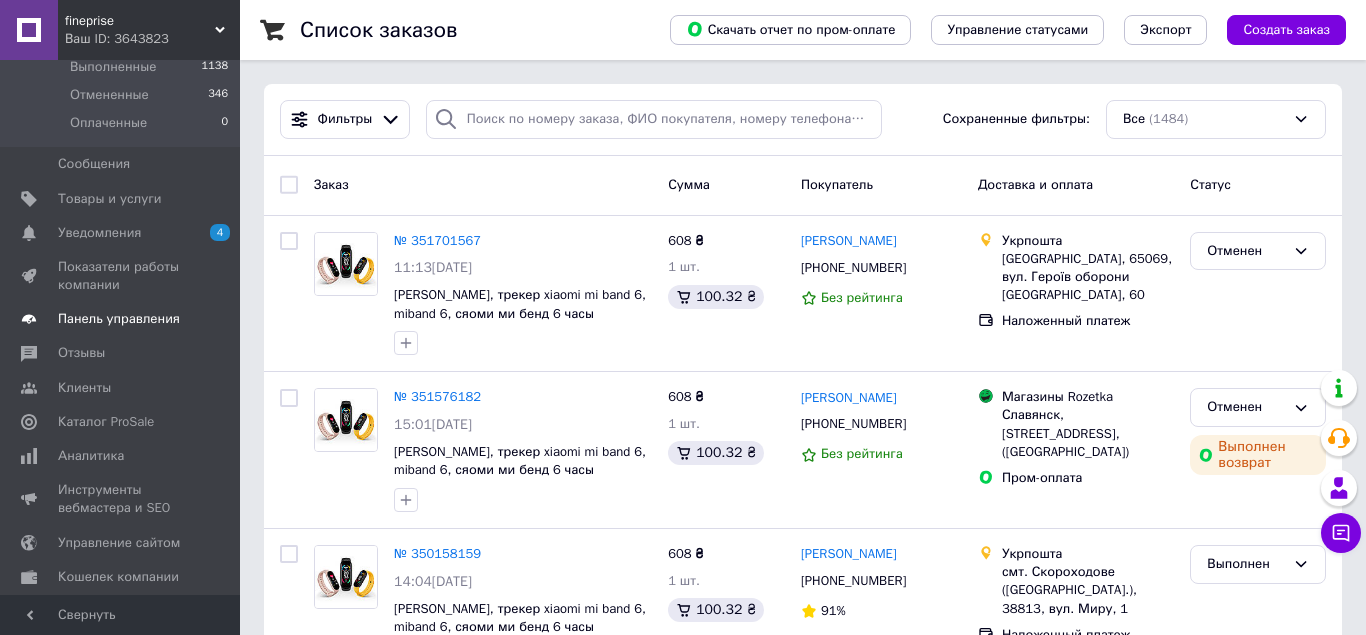 scroll, scrollTop: 204, scrollLeft: 0, axis: vertical 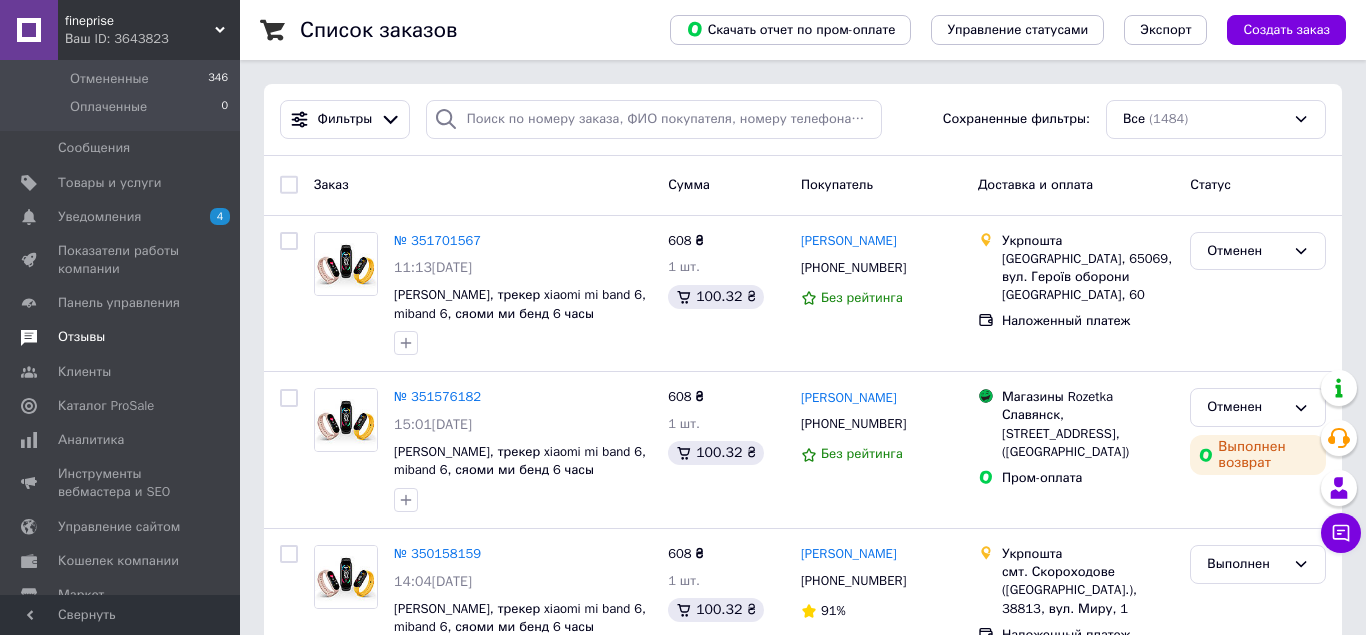 click on "Отзывы" at bounding box center (81, 337) 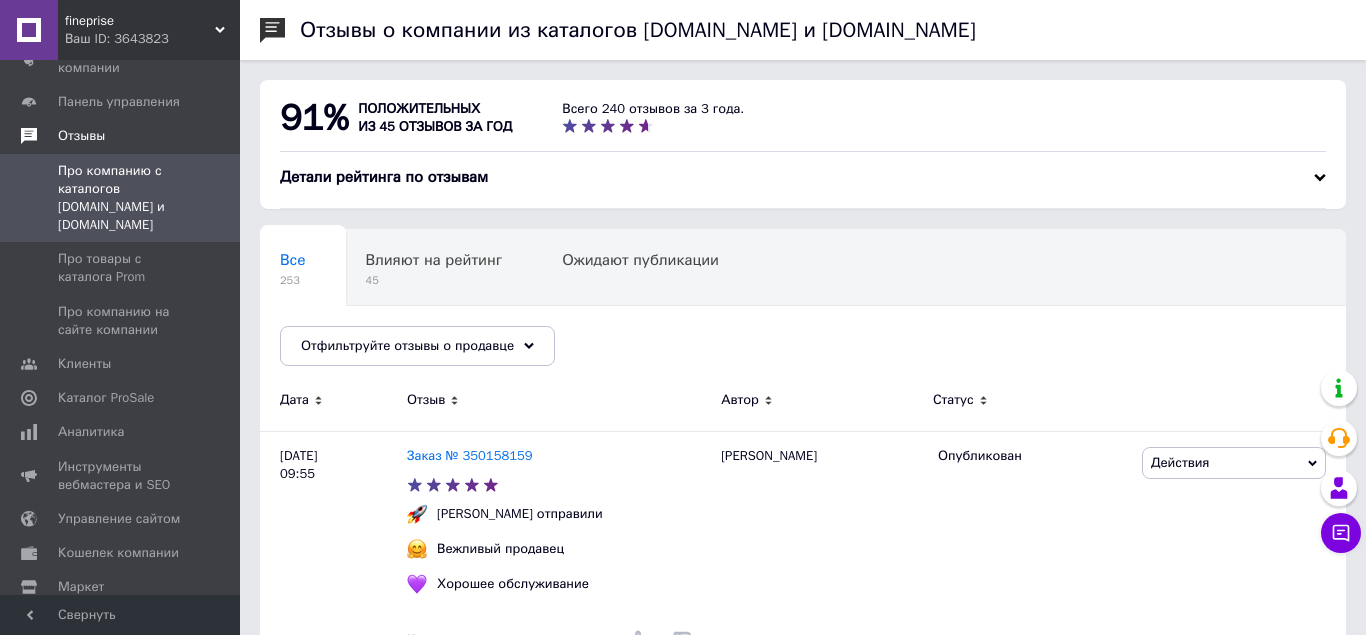 click on "Отзывы" at bounding box center (81, 136) 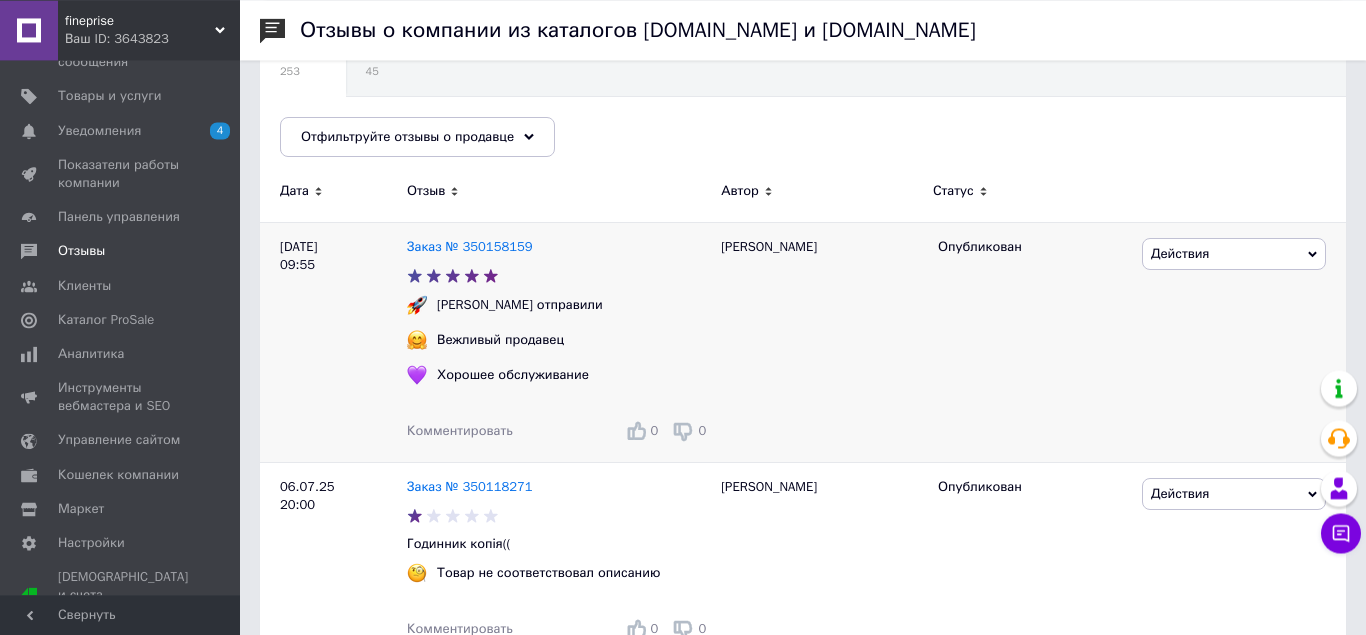 scroll, scrollTop: 204, scrollLeft: 0, axis: vertical 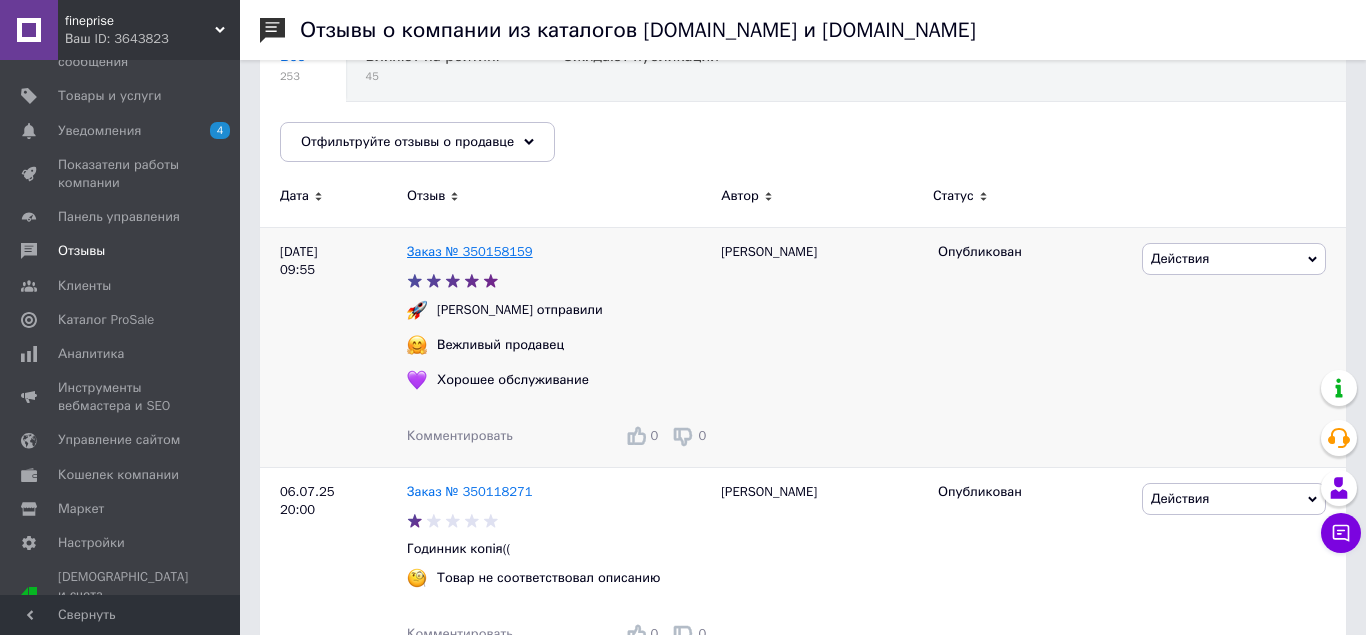 click on "Заказ № 350158159" at bounding box center (470, 251) 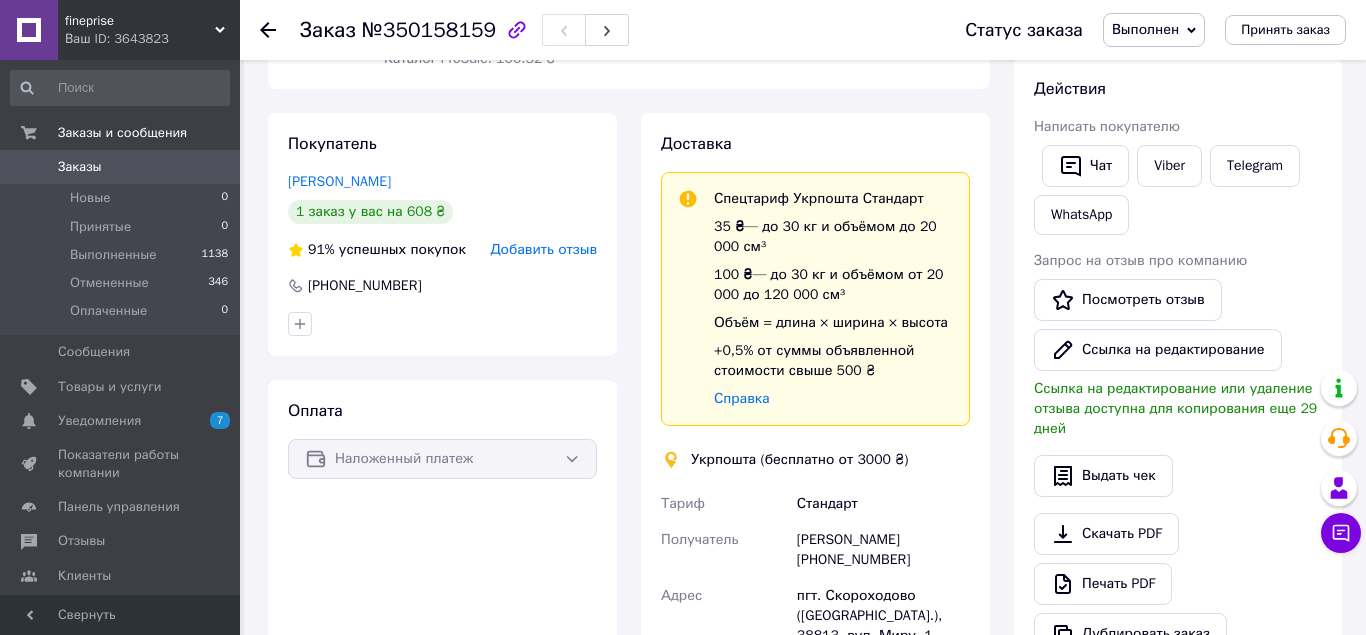 scroll, scrollTop: 102, scrollLeft: 0, axis: vertical 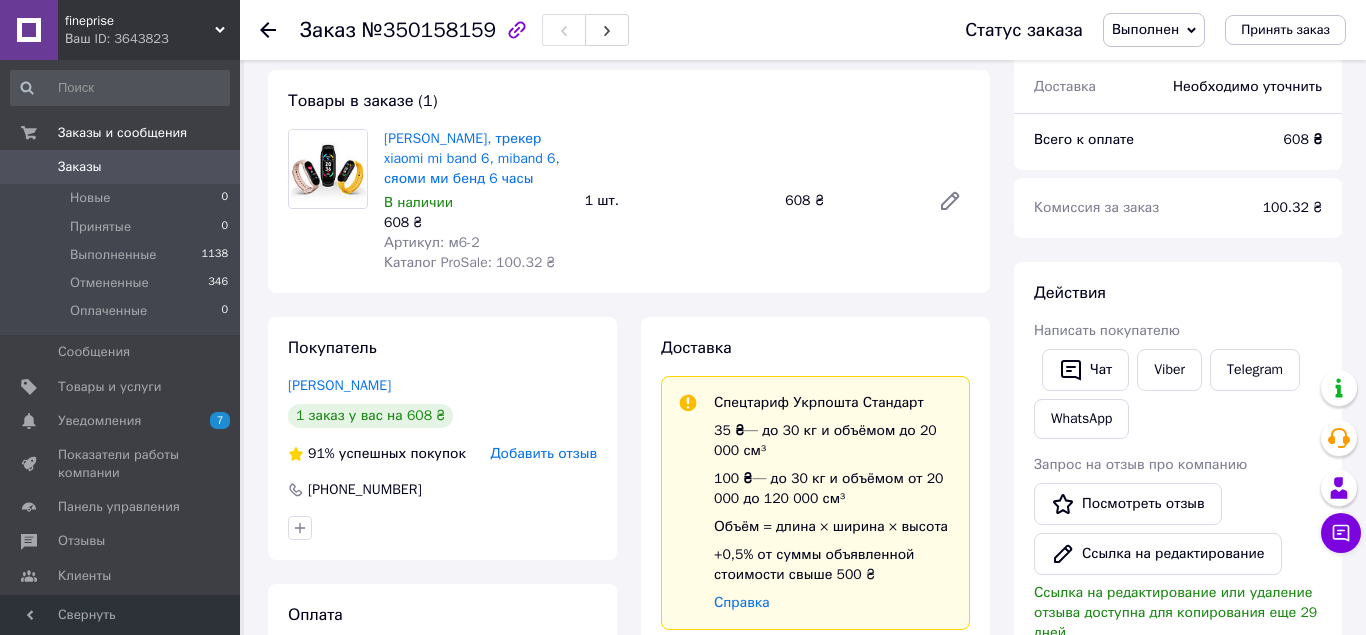 click on "Заказы" at bounding box center [121, 167] 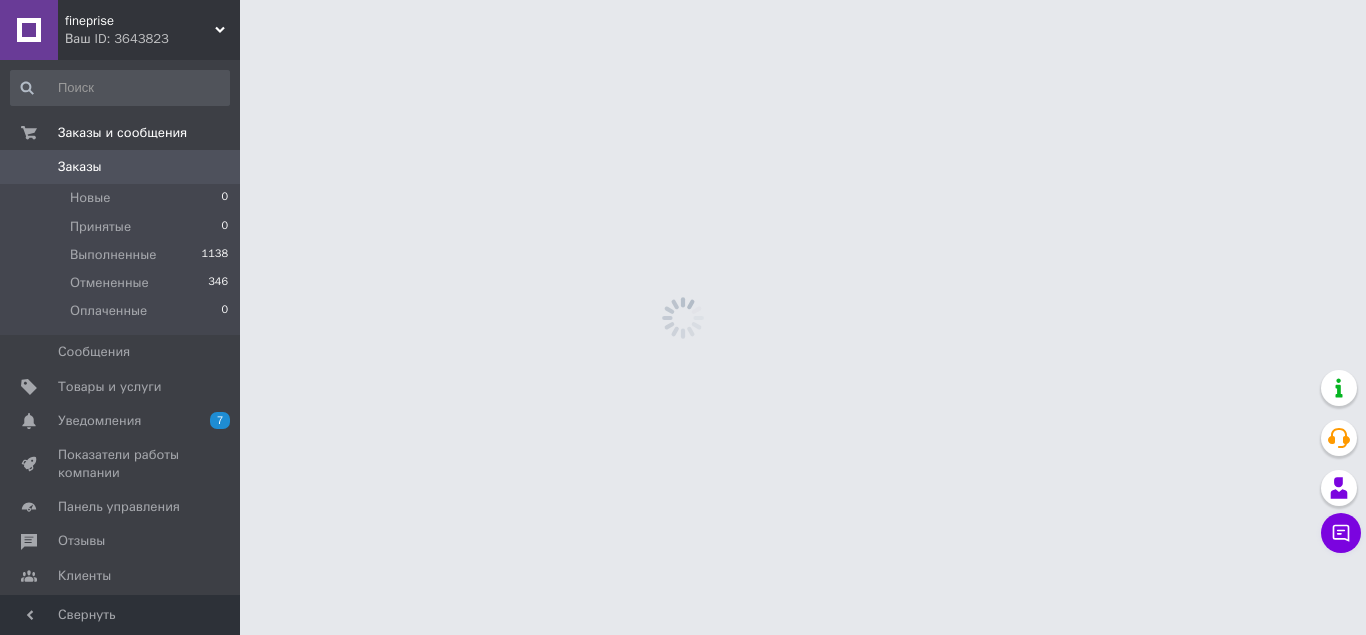 scroll, scrollTop: 0, scrollLeft: 0, axis: both 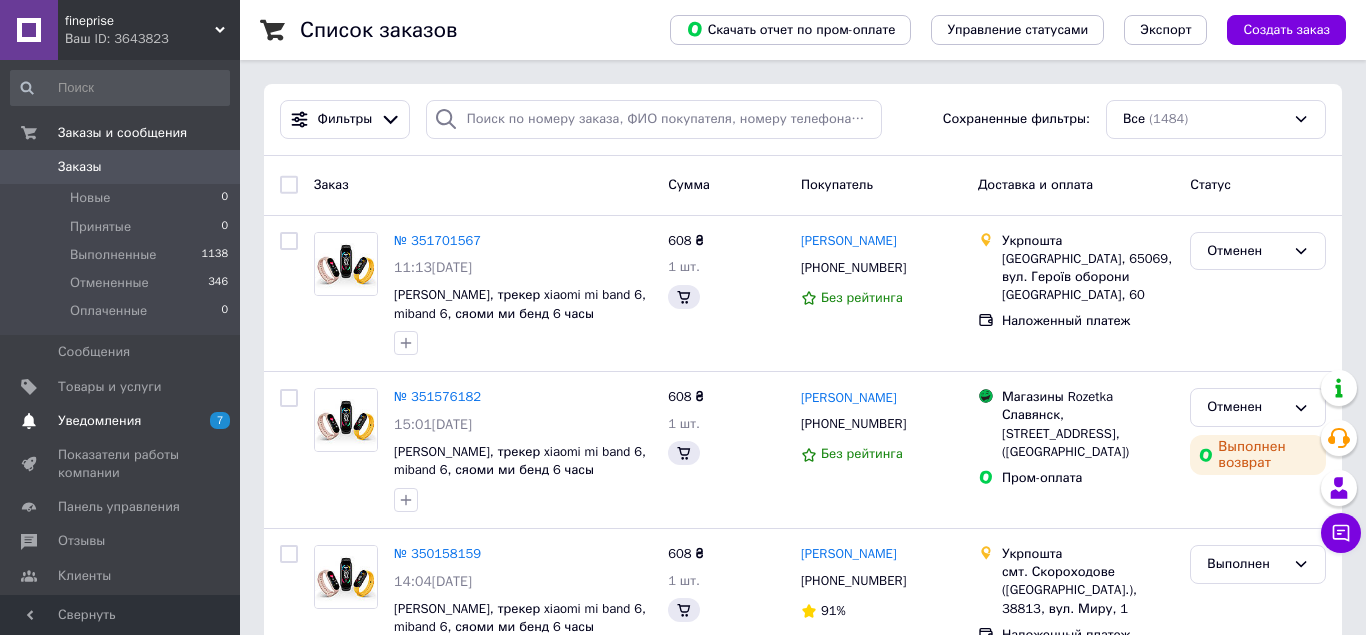 click on "Уведомления" at bounding box center (99, 421) 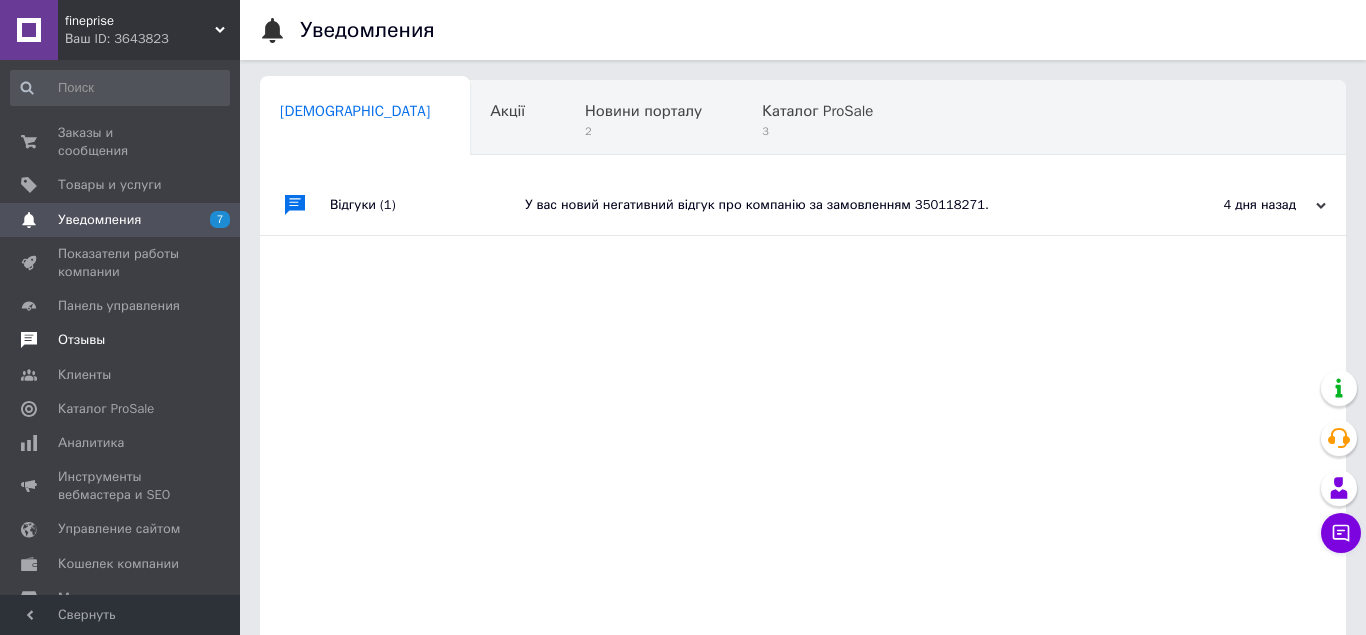 click on "Отзывы" at bounding box center (81, 340) 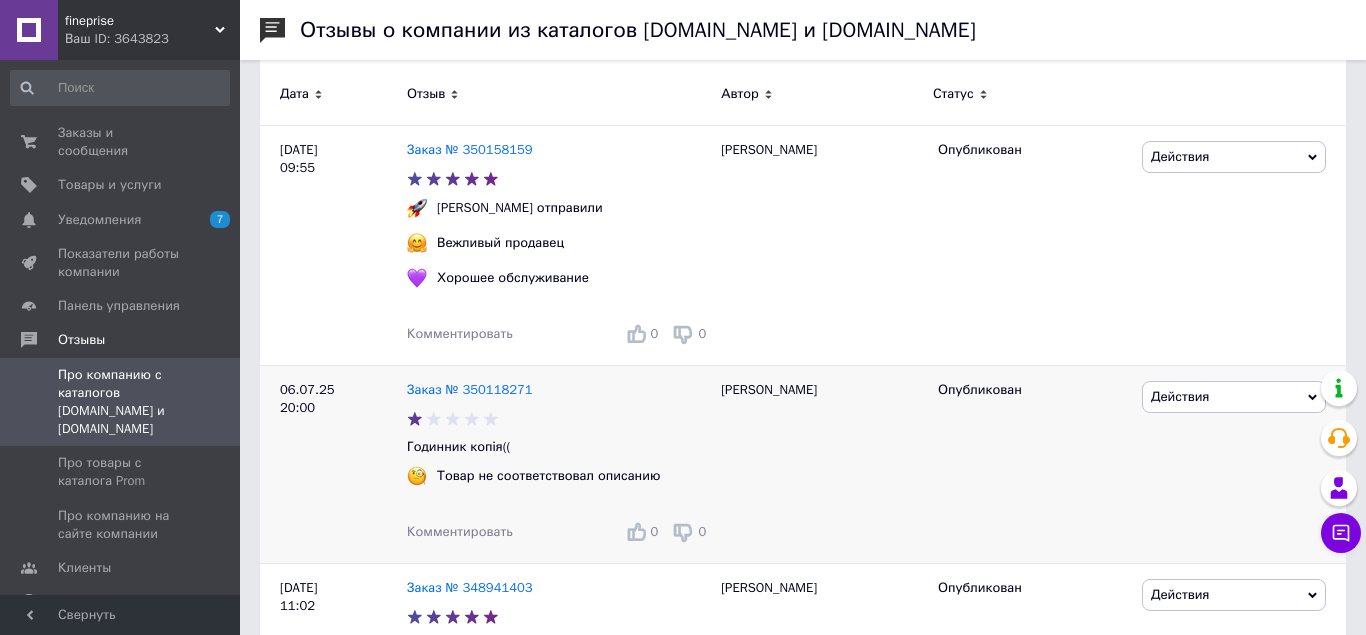 scroll, scrollTop: 0, scrollLeft: 0, axis: both 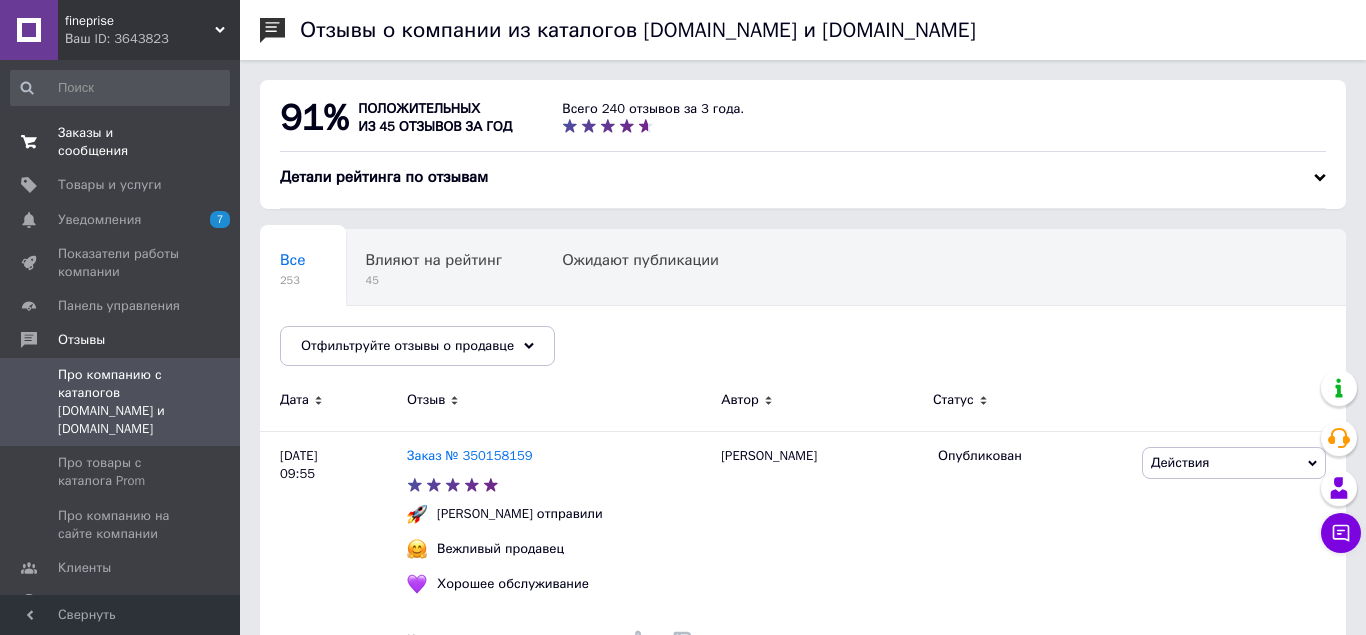 click on "Заказы и сообщения" at bounding box center [121, 142] 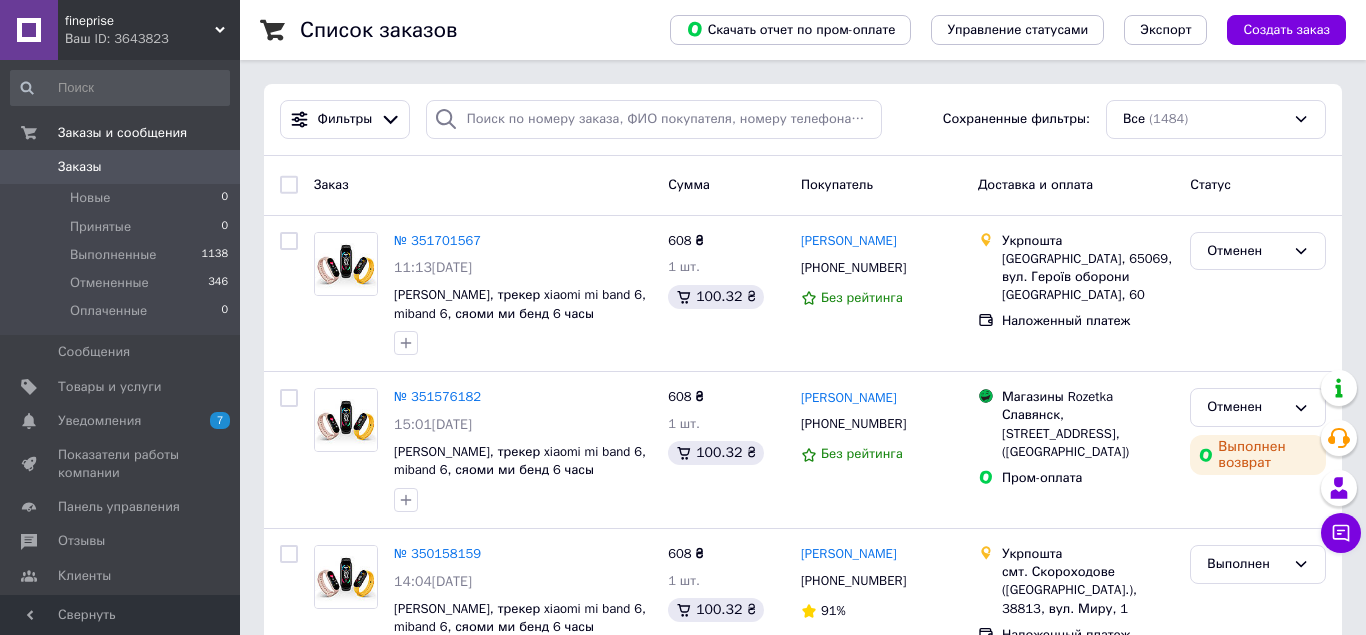 click on "Заказы" at bounding box center (121, 167) 